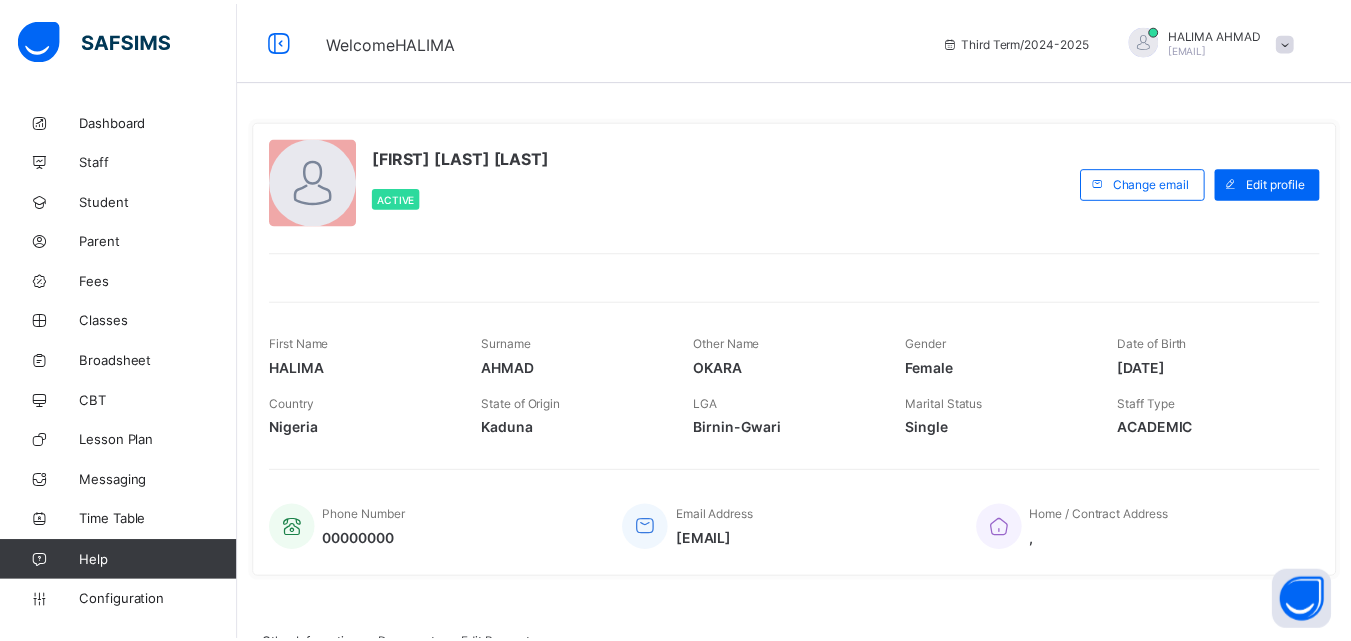 scroll, scrollTop: 0, scrollLeft: 0, axis: both 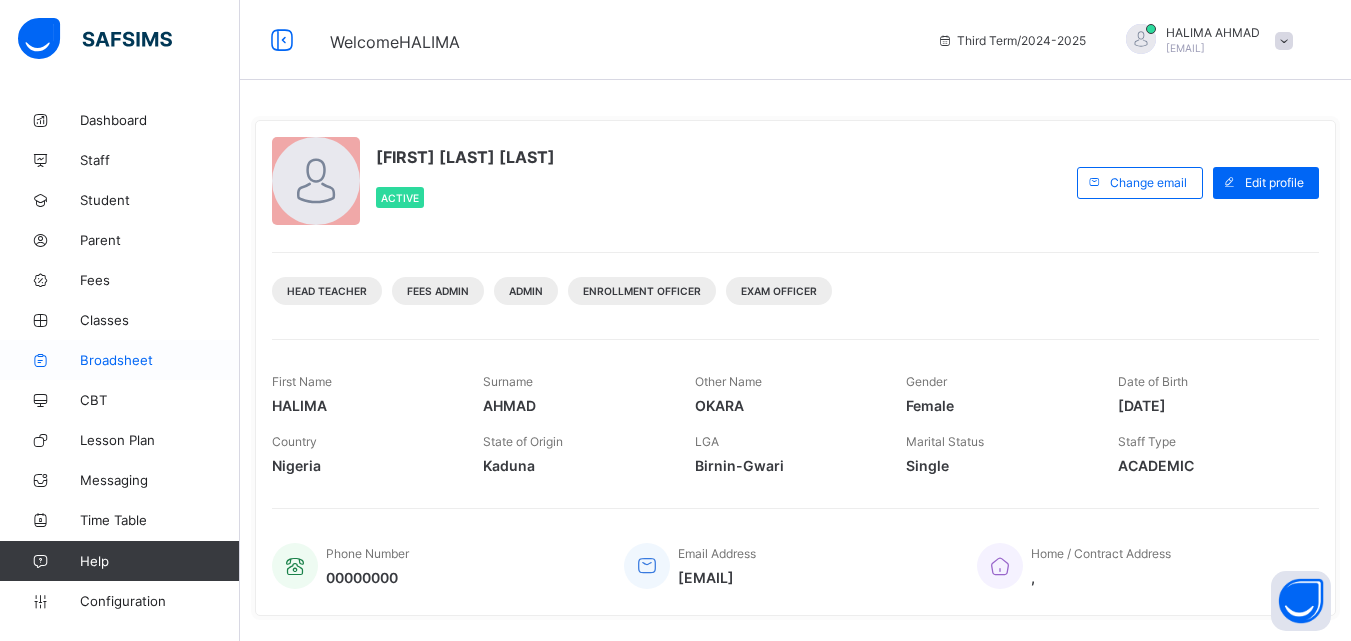 click on "Broadsheet" at bounding box center (160, 360) 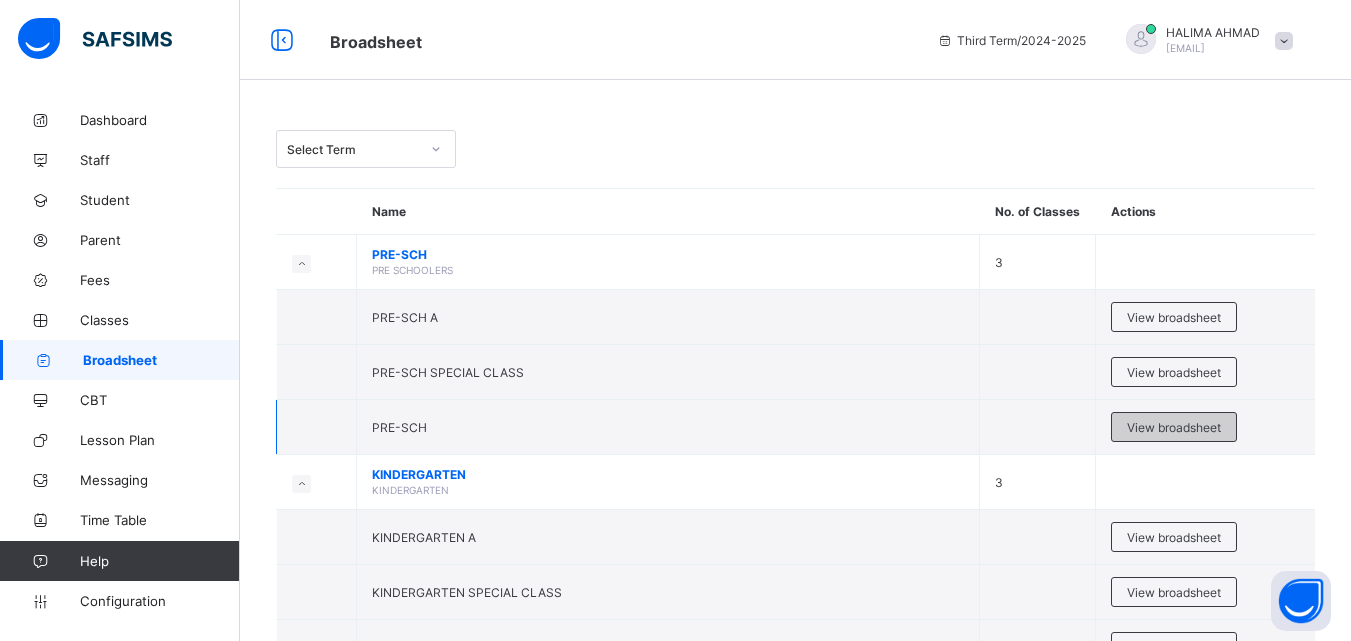 click on "View broadsheet" at bounding box center (1174, 427) 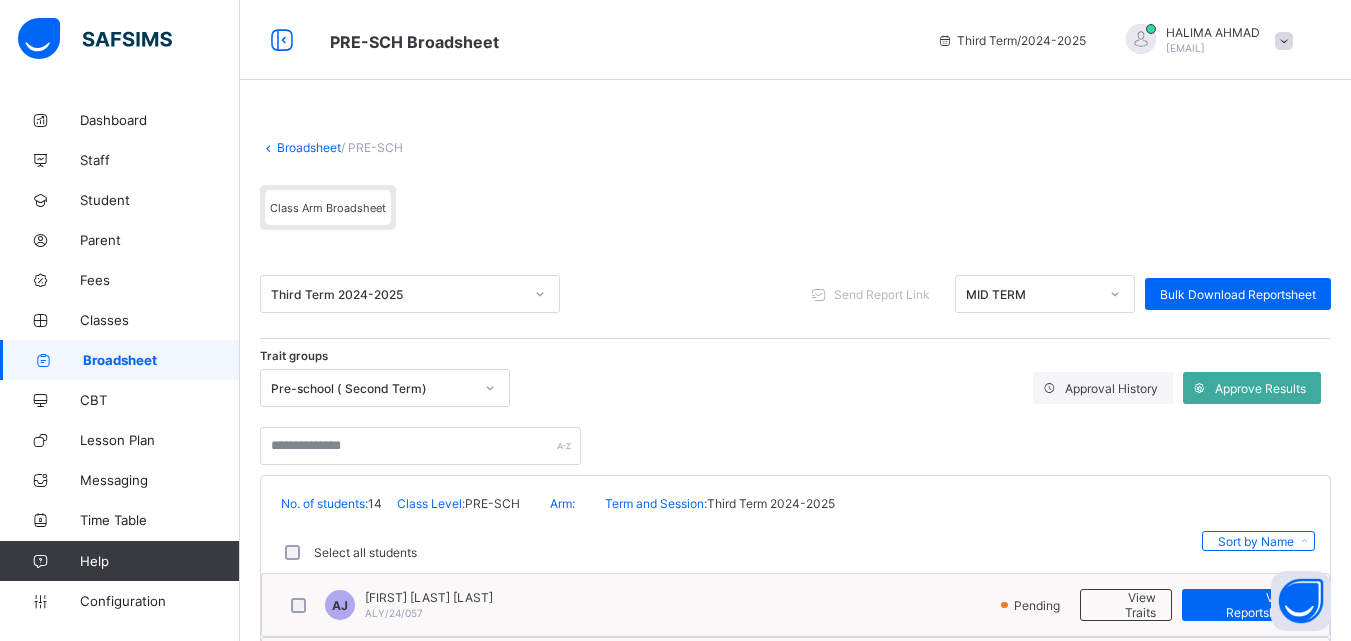 click 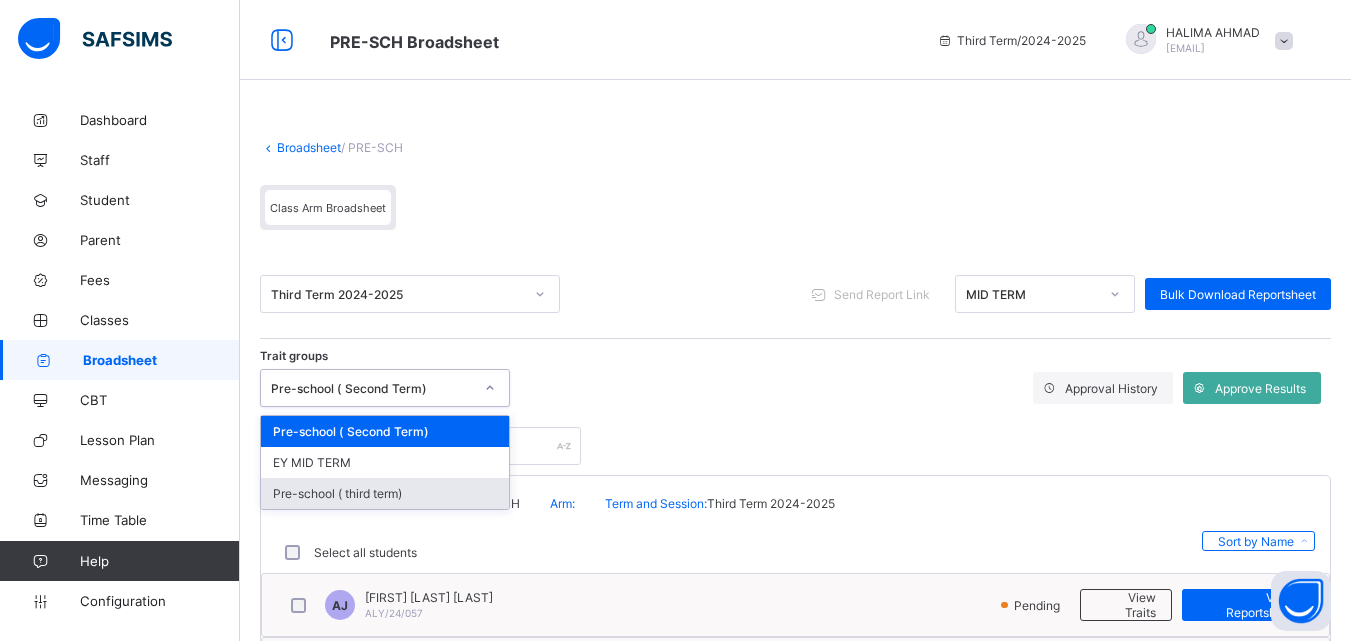 click on "Pre-school ( third term)" at bounding box center [385, 493] 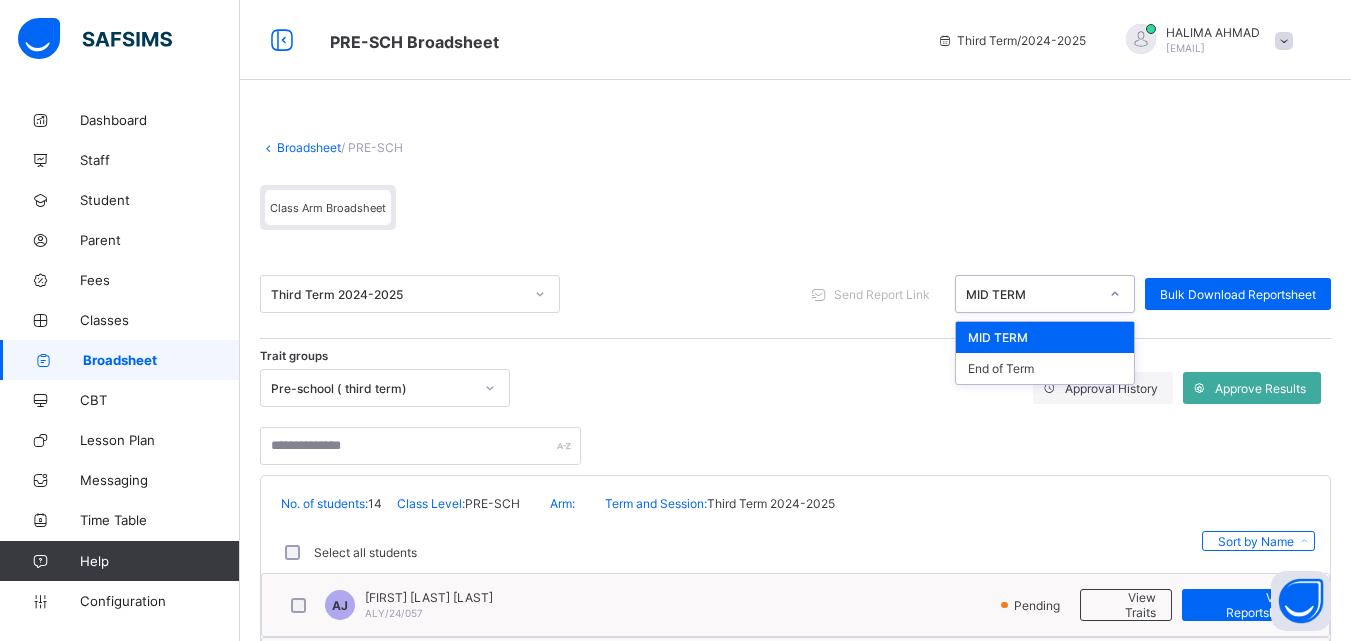 click 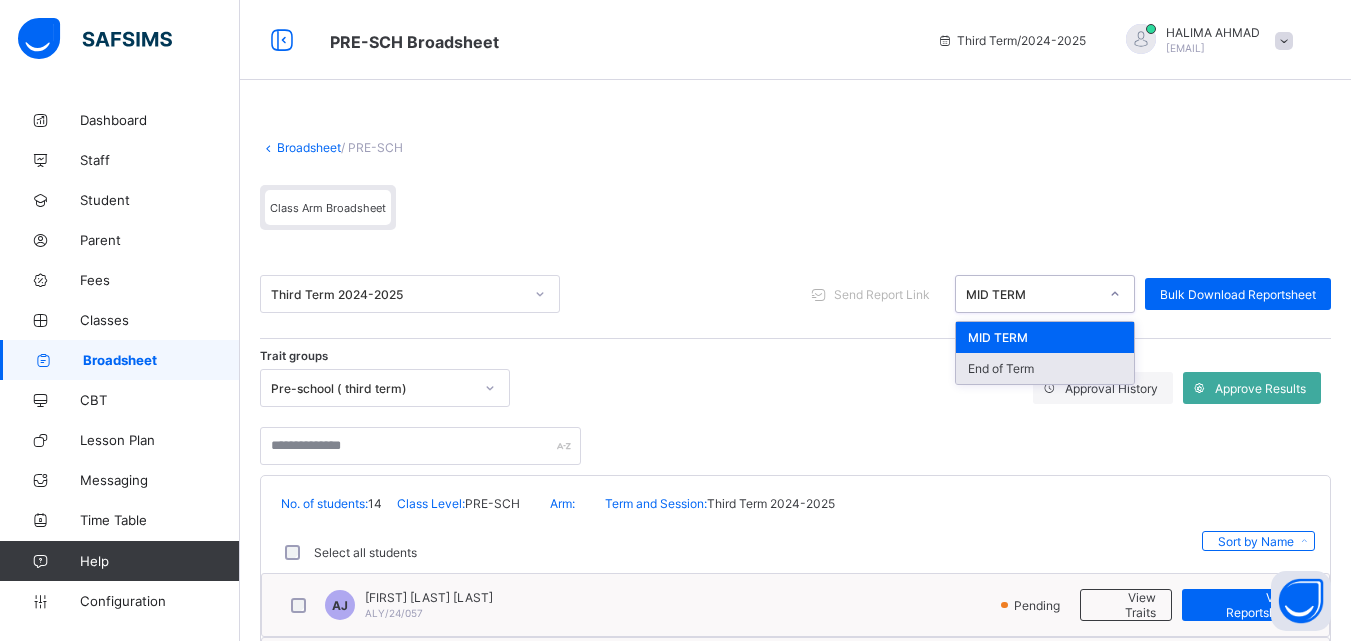 click on "End of Term" at bounding box center (1045, 368) 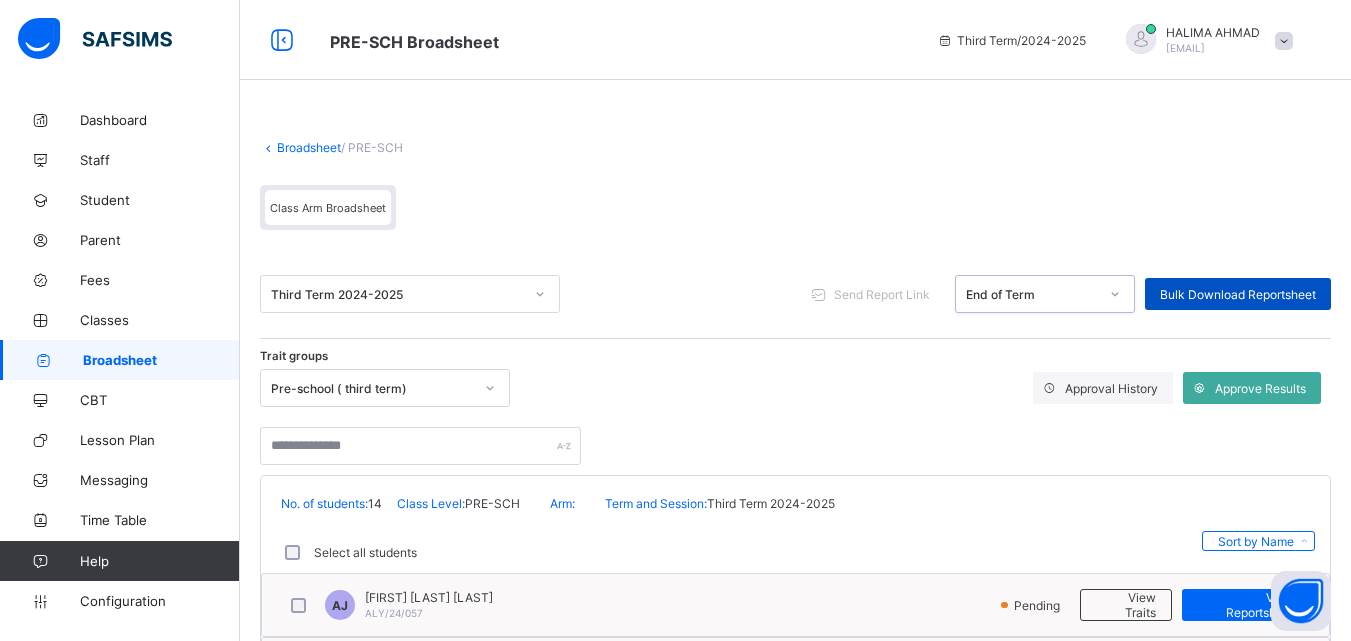 click on "Bulk Download Reportsheet" at bounding box center [1238, 294] 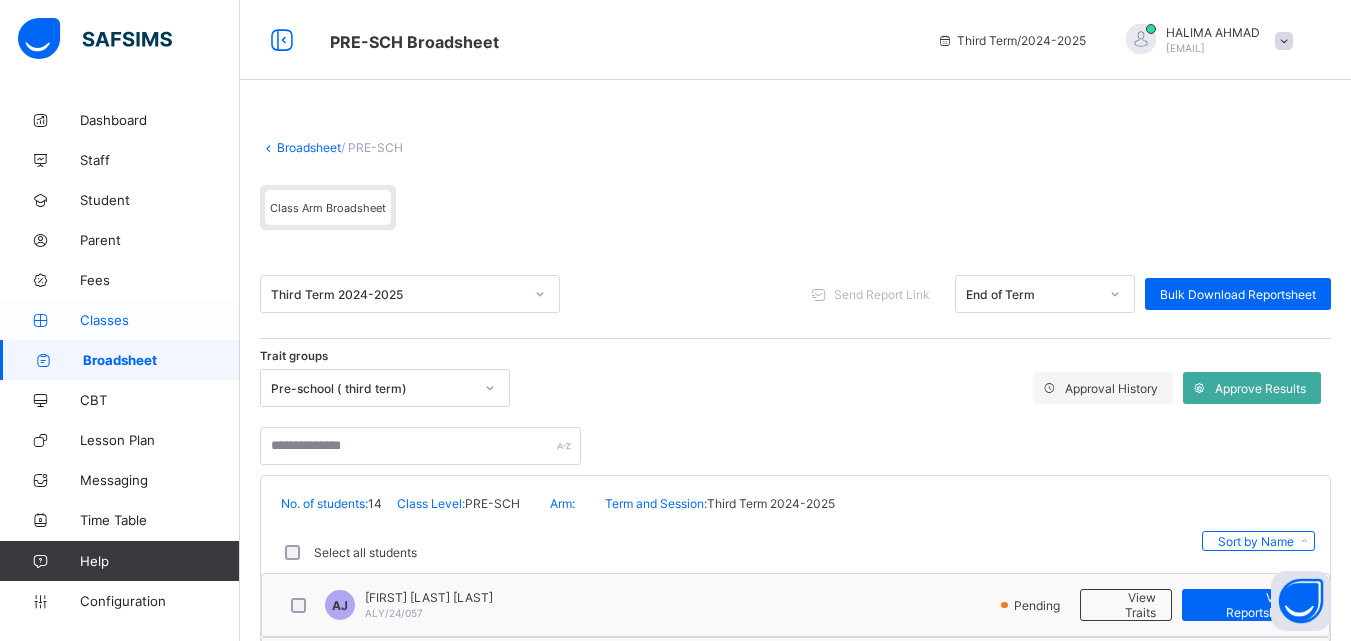 click on "Classes" at bounding box center [160, 320] 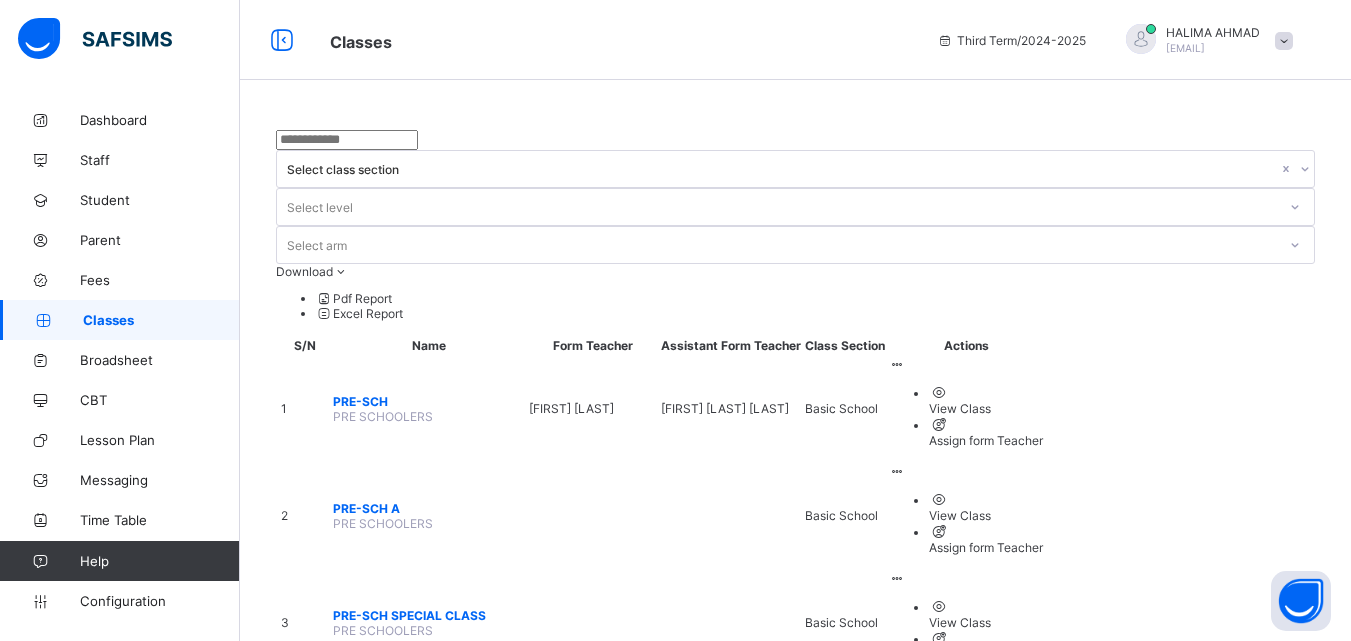 click on "View Class" at bounding box center [986, 729] 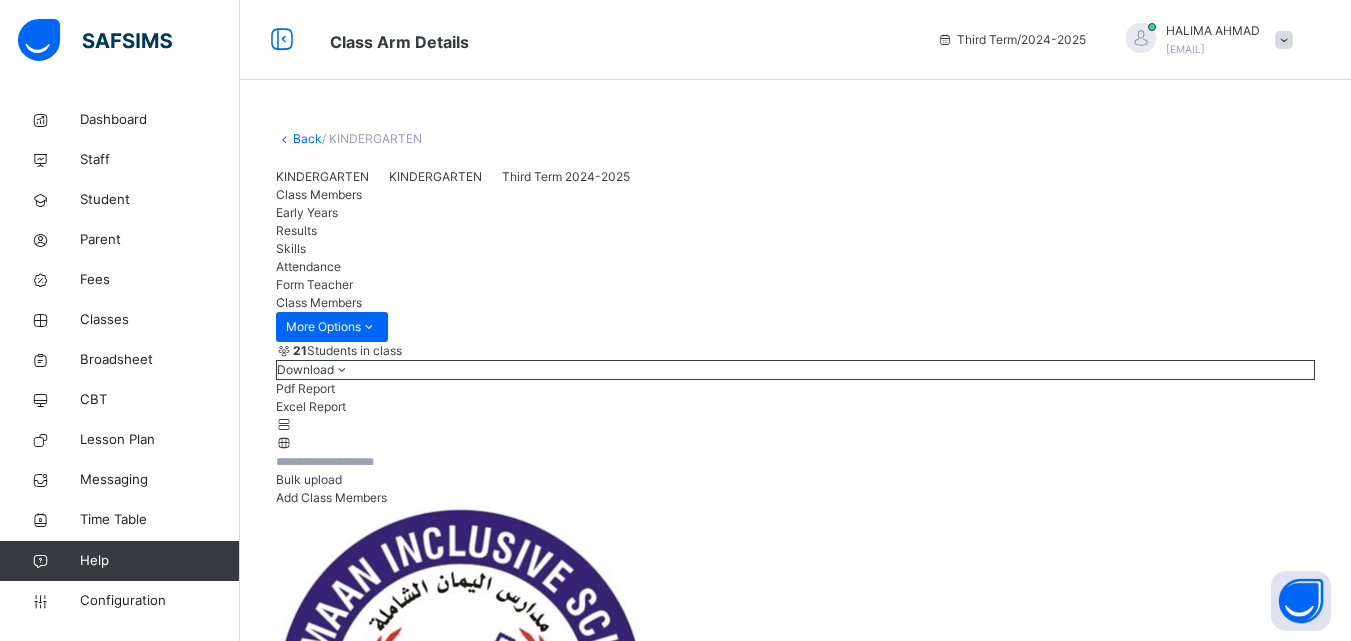 click on "Results" at bounding box center (296, 230) 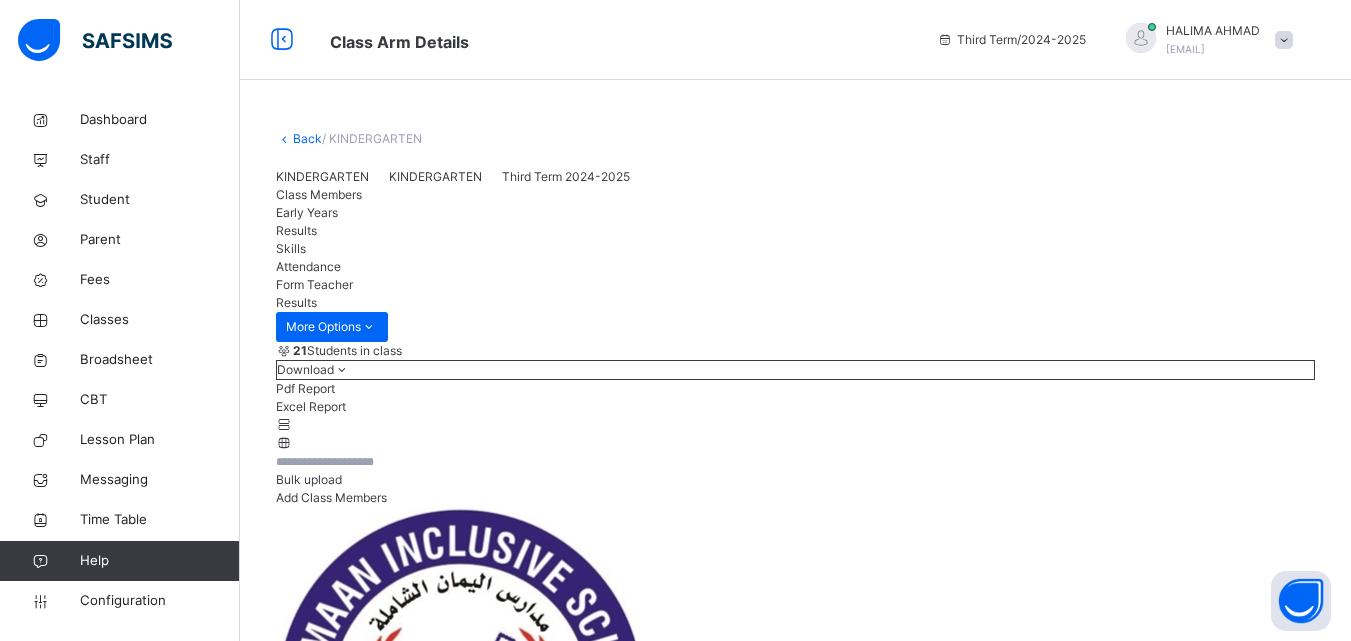 click on "Early Years" at bounding box center (307, 212) 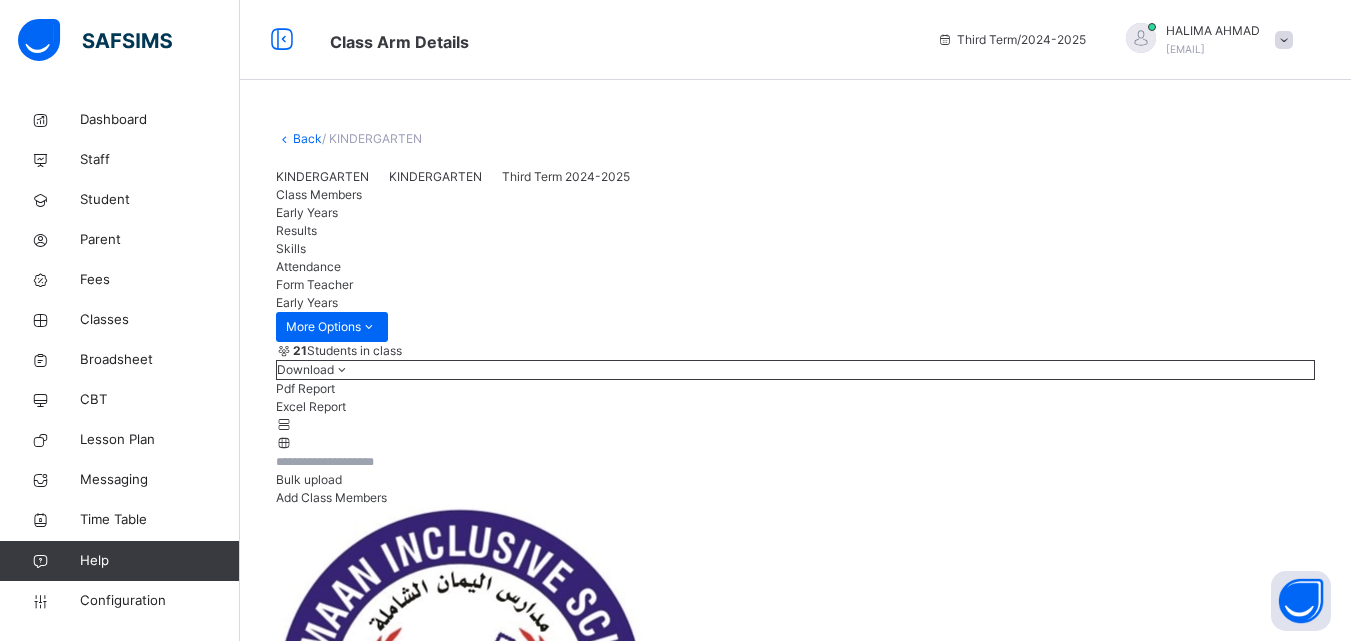 click on "Assess Students" at bounding box center [1254, 5495] 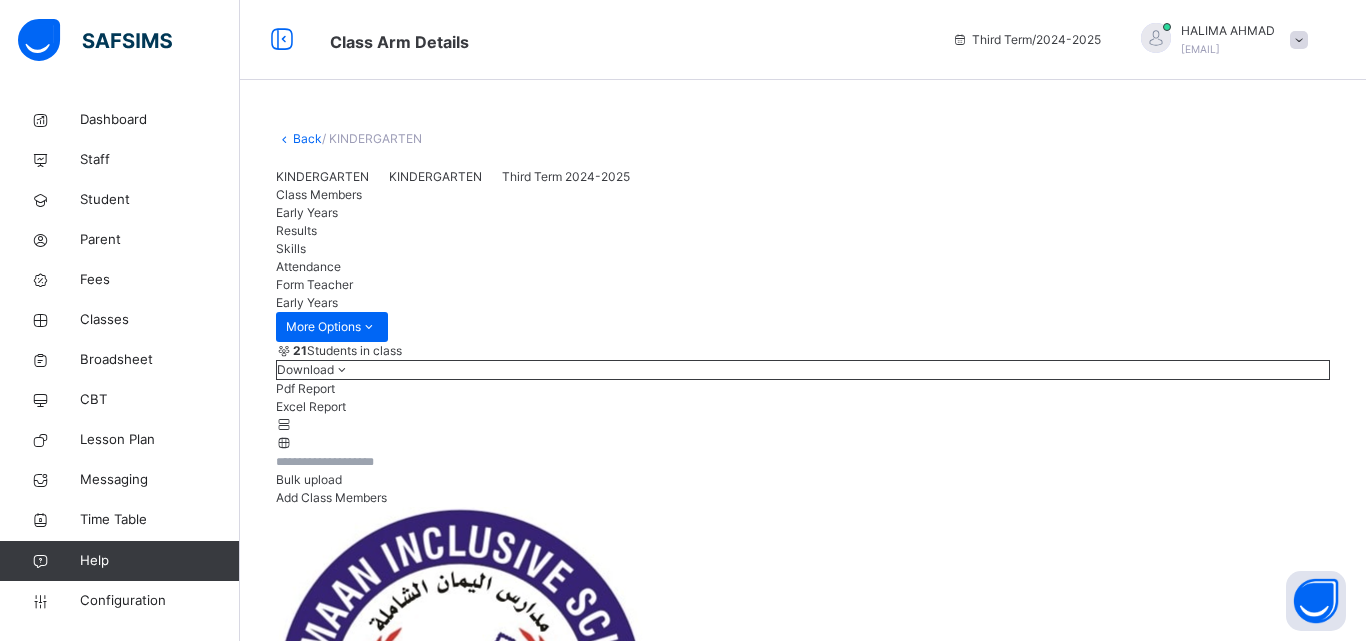 click on "USMAN ABDULSALAM MAHMUD" at bounding box center (803, 6411) 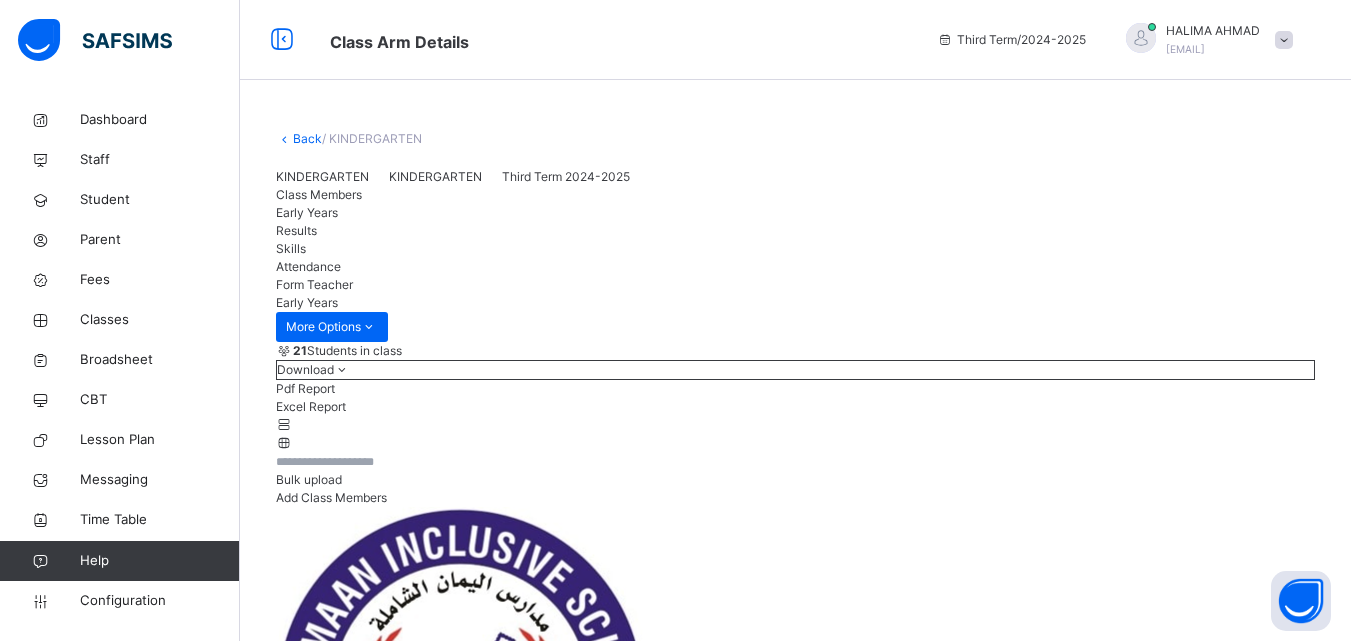 click 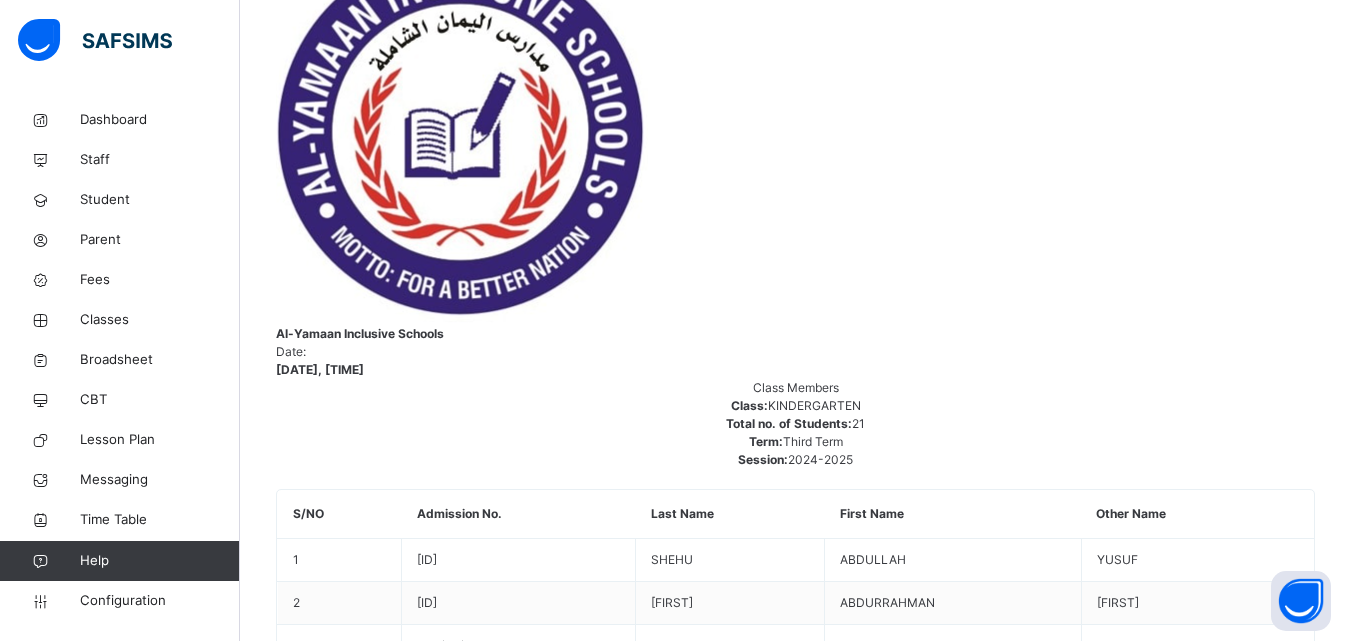 scroll, scrollTop: 759, scrollLeft: 0, axis: vertical 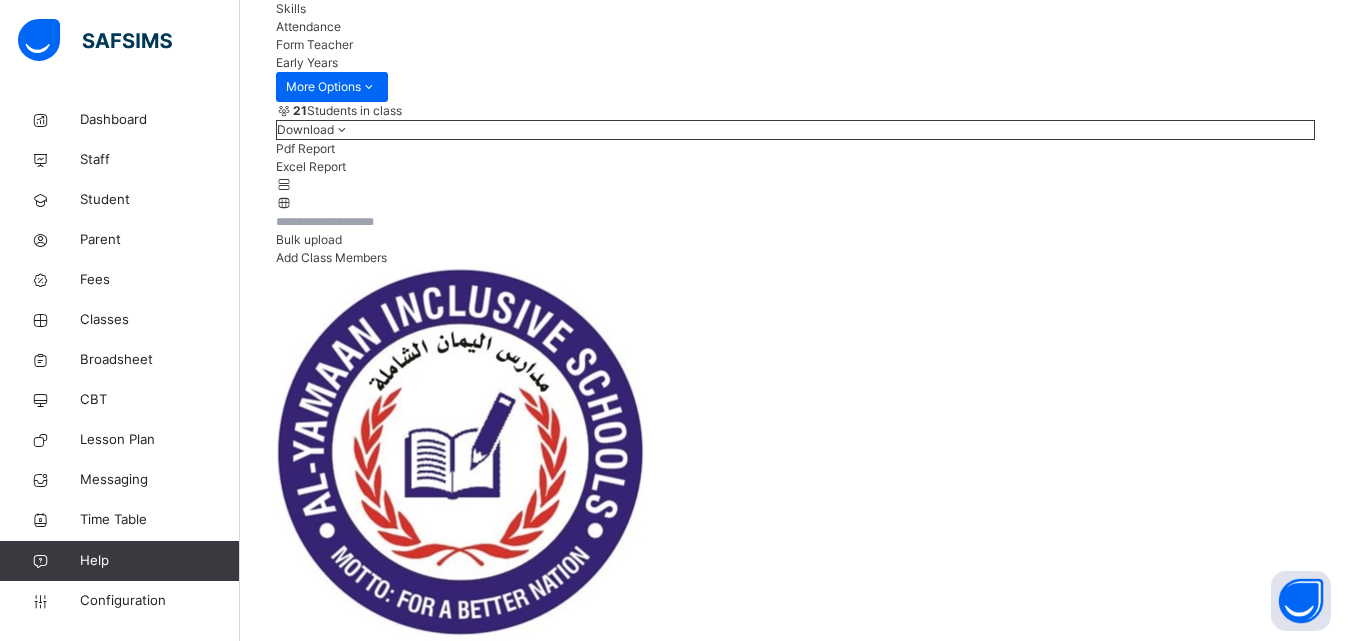 type on "**********" 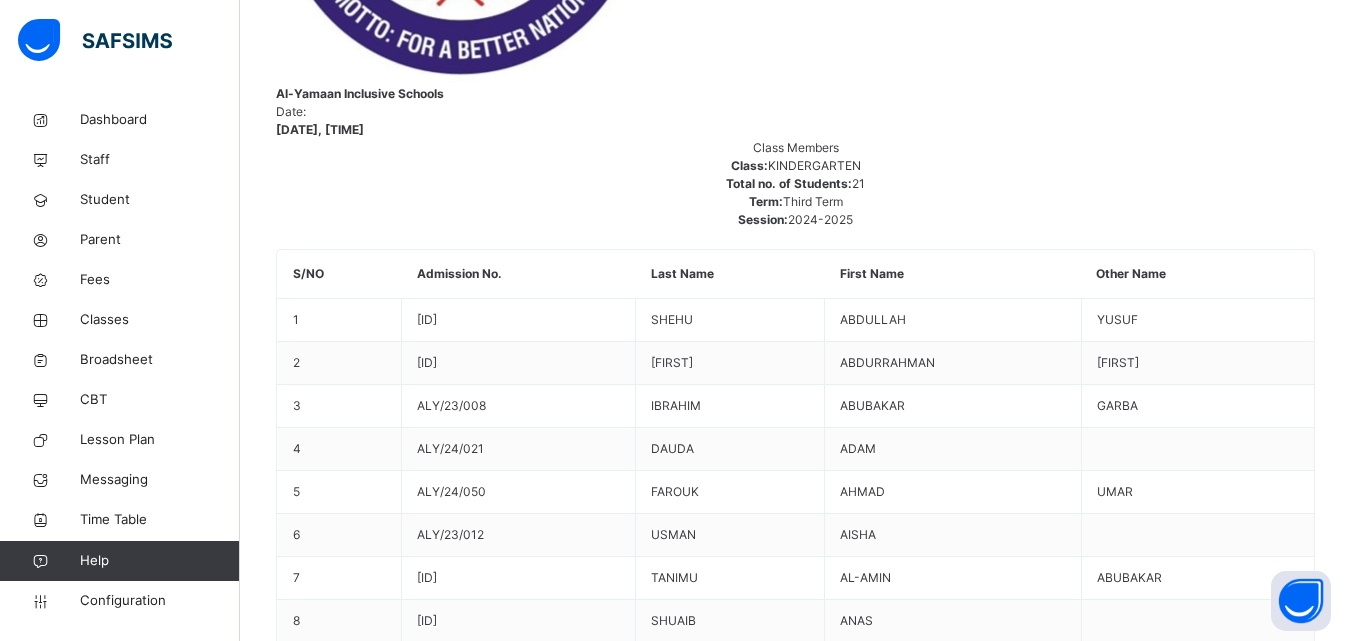 scroll, scrollTop: 759, scrollLeft: 0, axis: vertical 